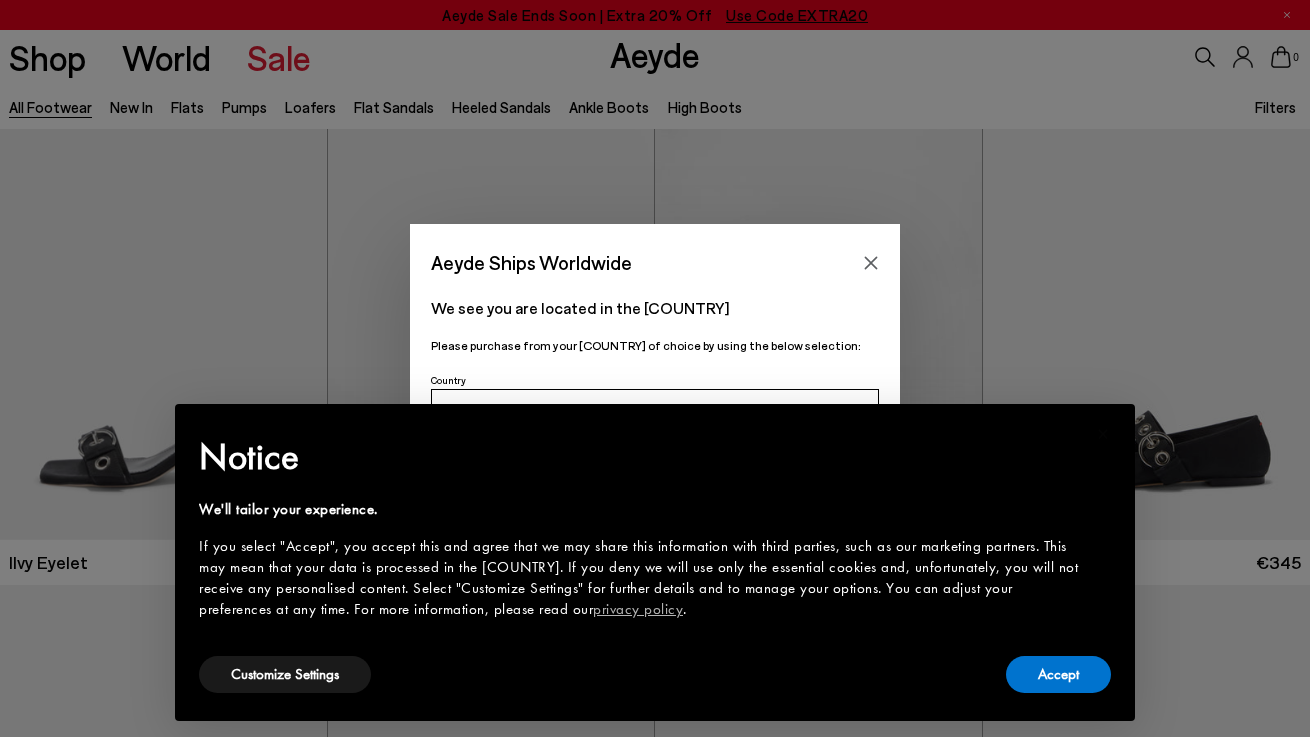 scroll, scrollTop: 0, scrollLeft: 0, axis: both 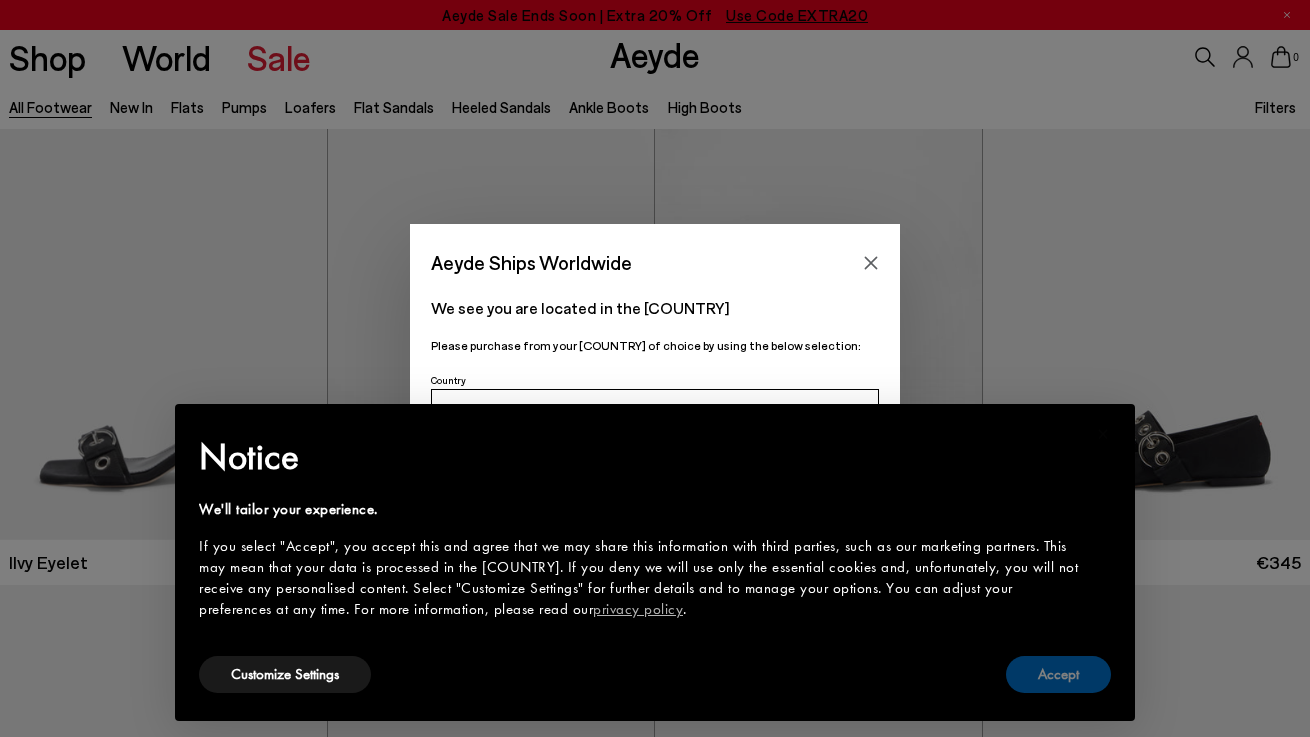 click on "Accept" at bounding box center [1058, 674] 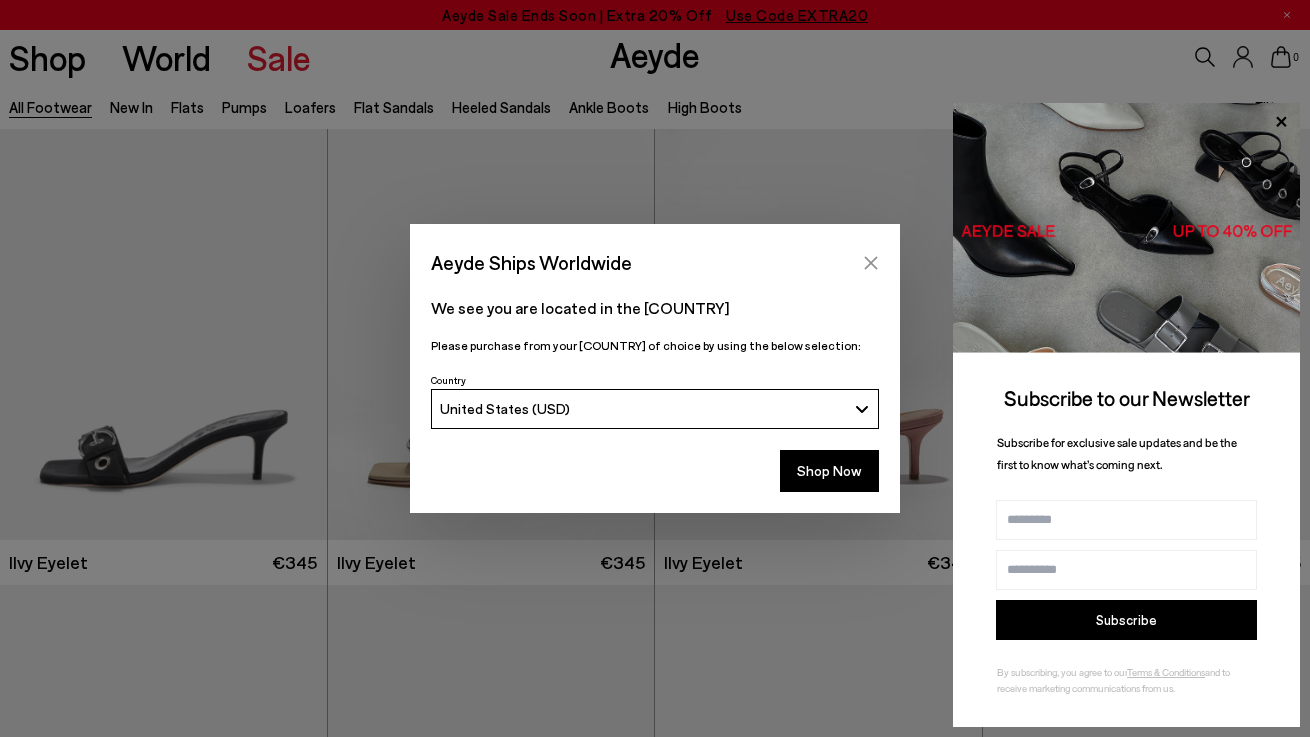 click at bounding box center (871, 262) 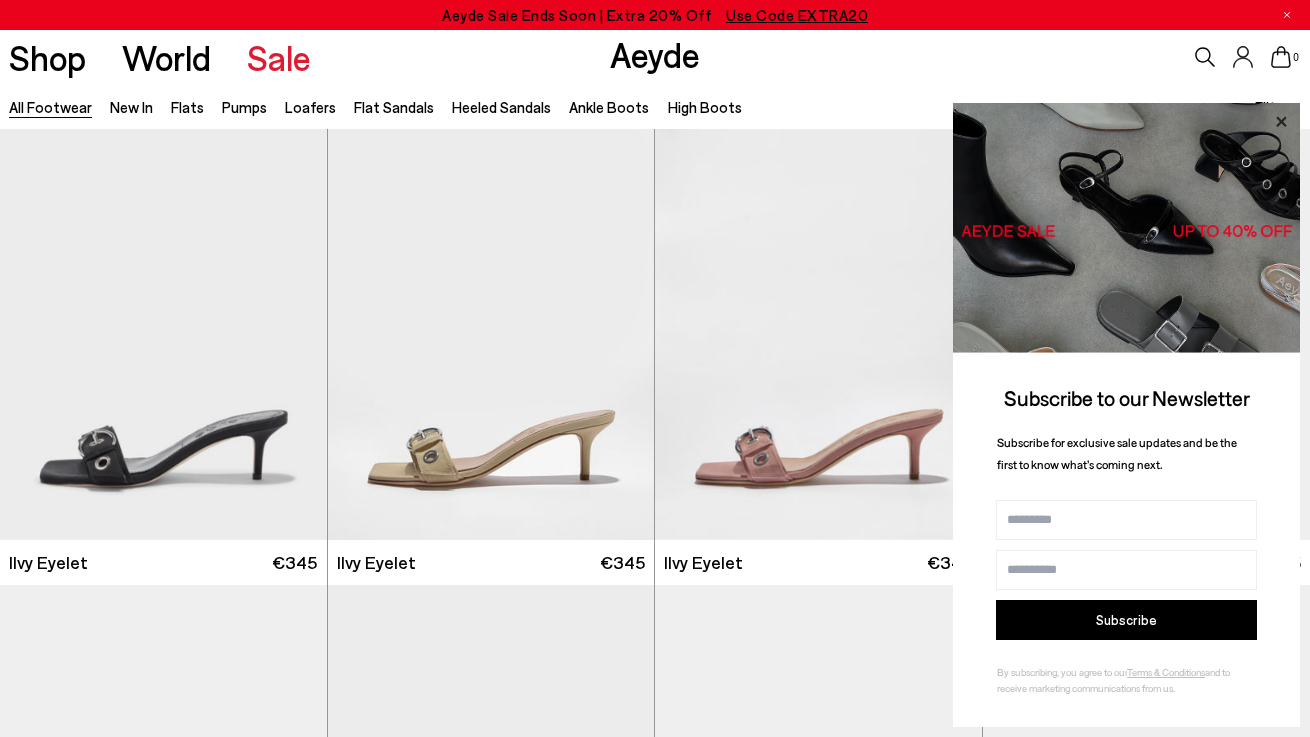click at bounding box center [1281, 122] 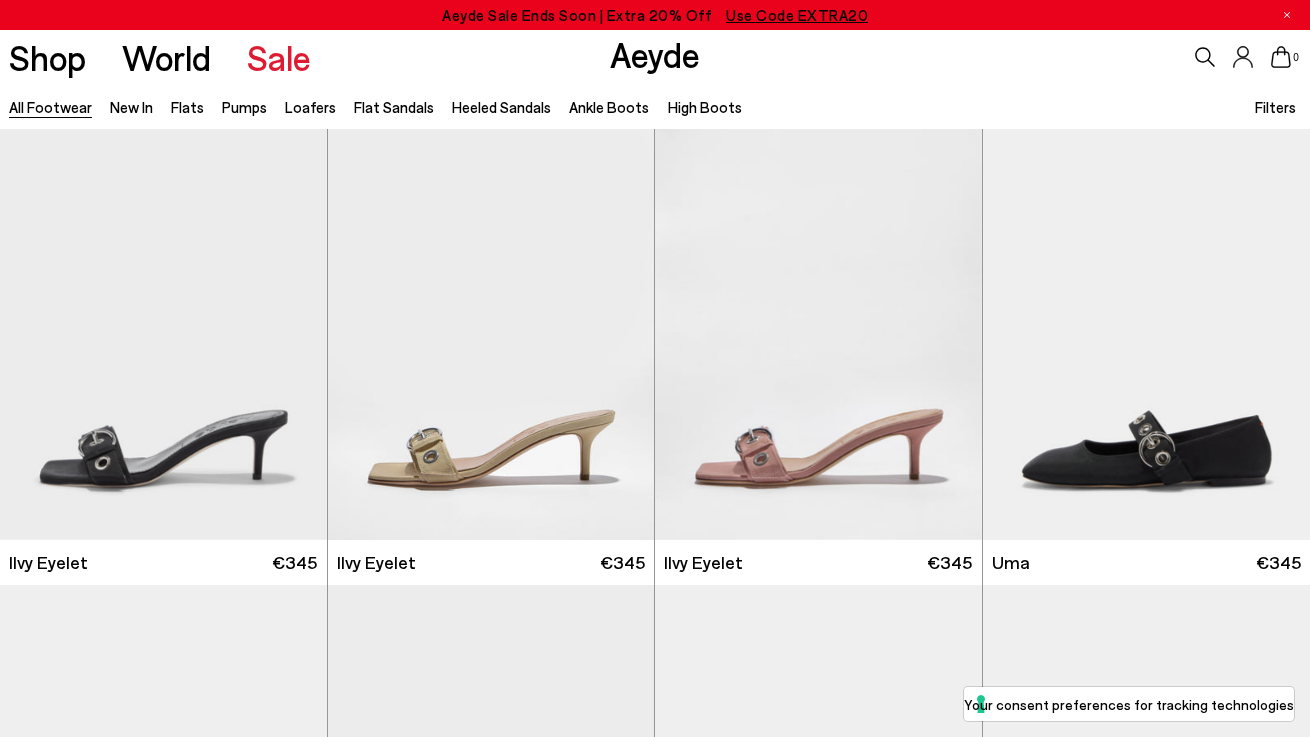 click on "Use Code EXTRA20" at bounding box center (797, 15) 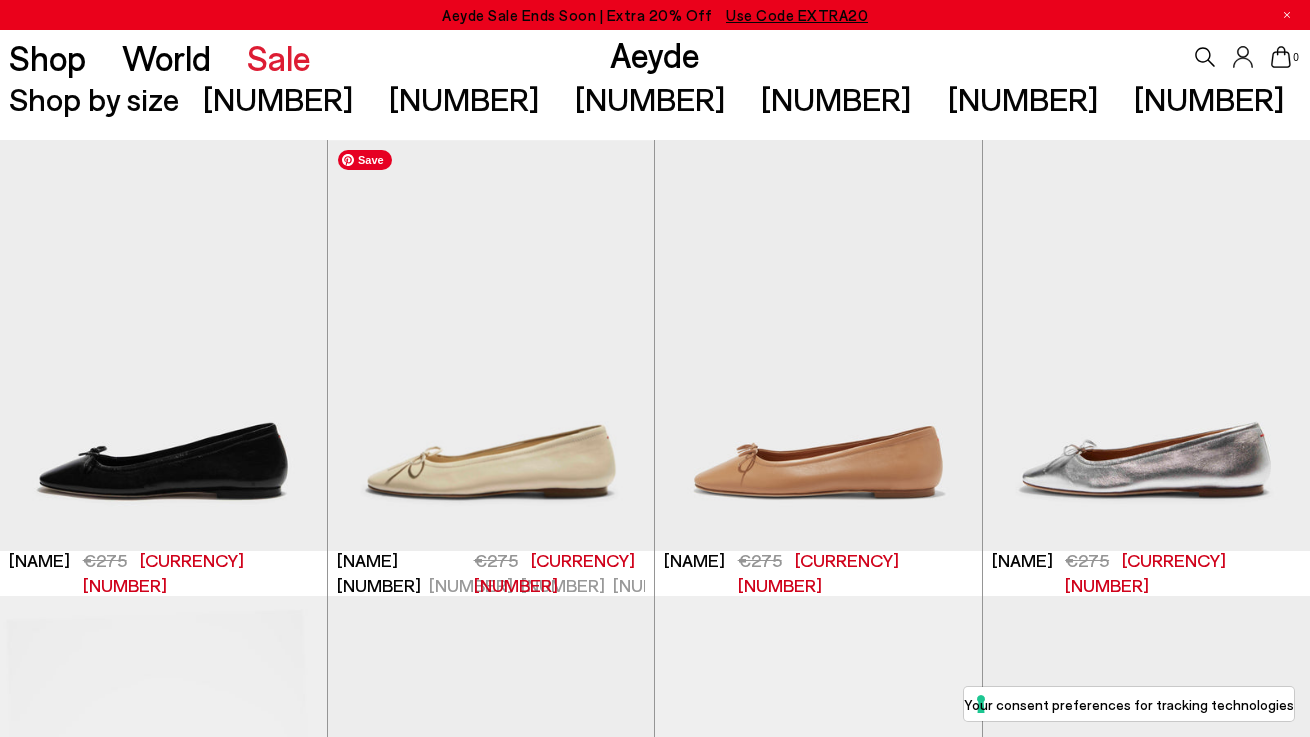 scroll, scrollTop: 395, scrollLeft: 0, axis: vertical 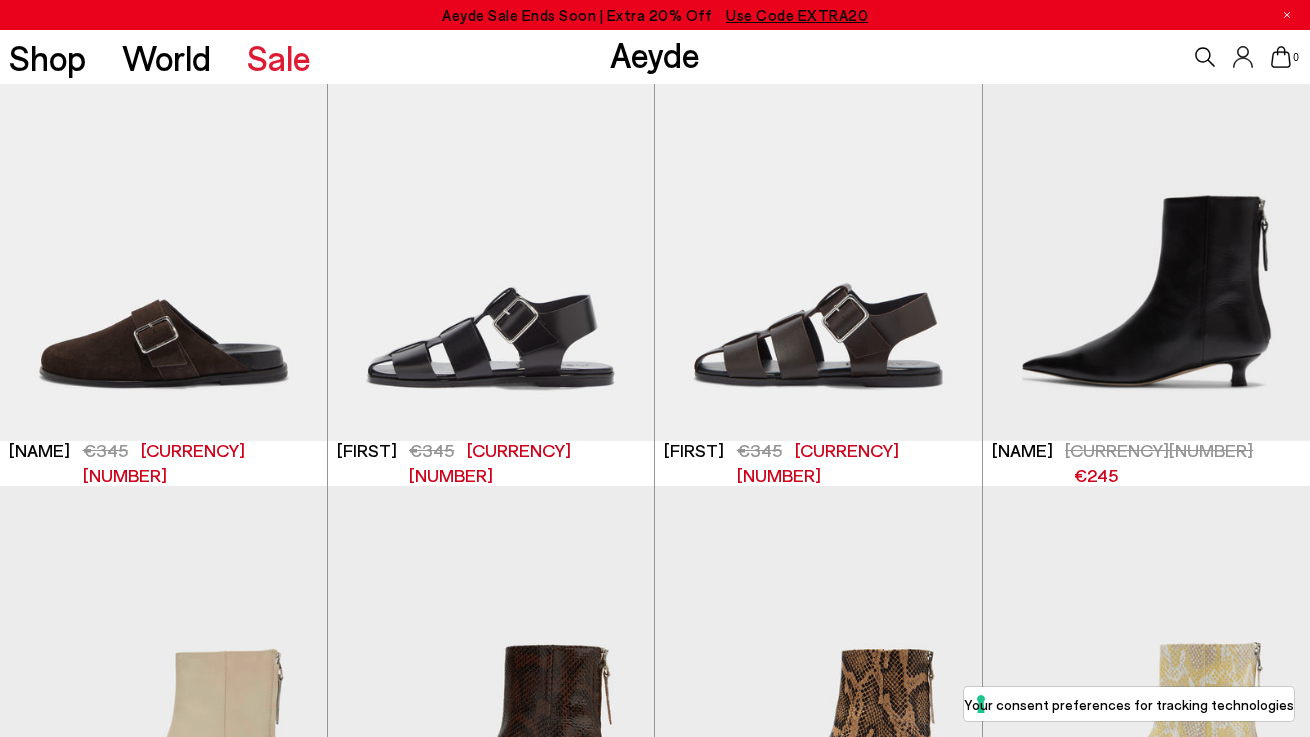 click on "Shop" at bounding box center (47, 57) 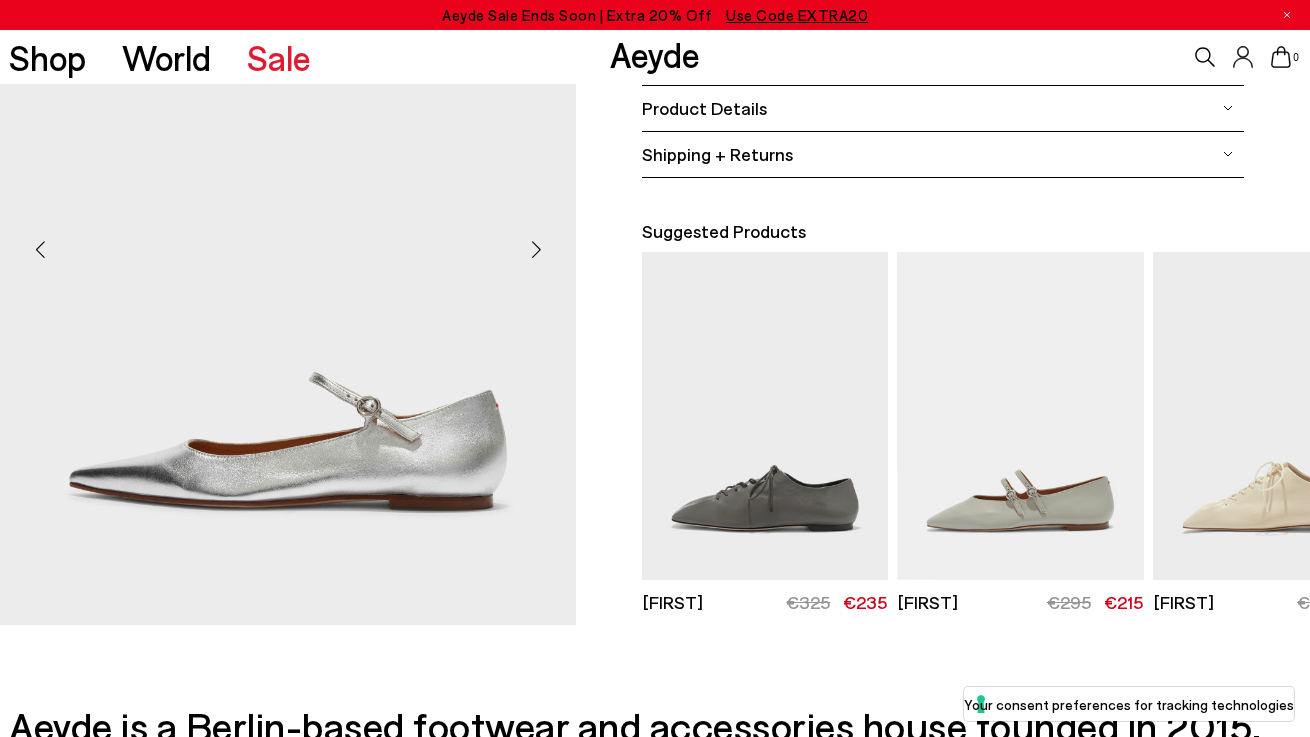 scroll, scrollTop: 454, scrollLeft: 0, axis: vertical 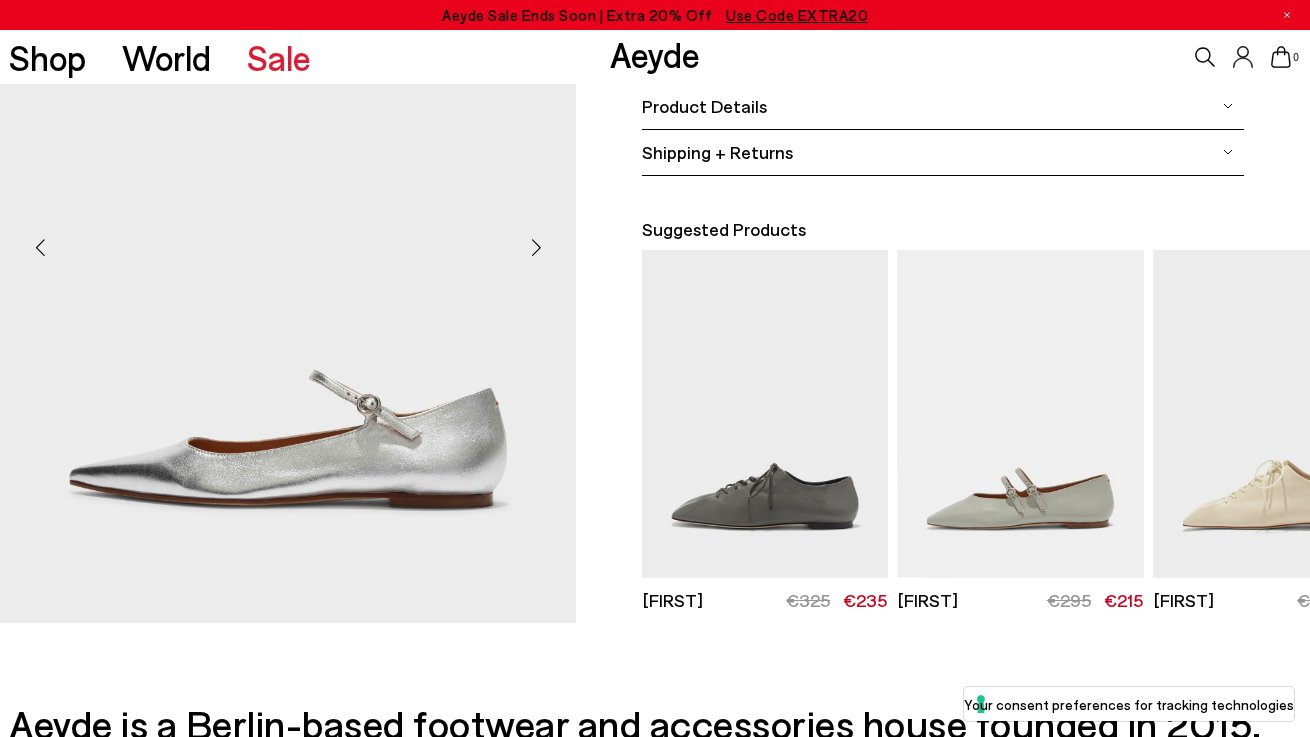 click at bounding box center [536, 247] 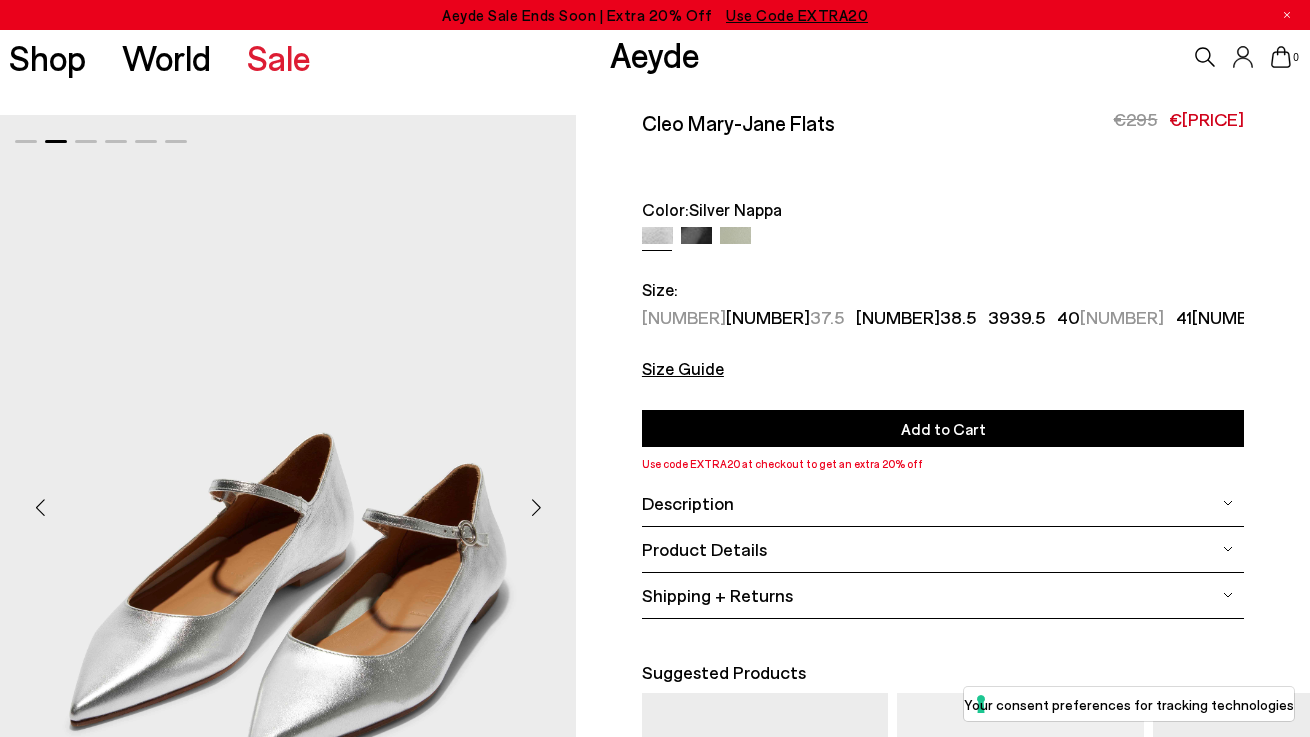 scroll, scrollTop: 7, scrollLeft: 0, axis: vertical 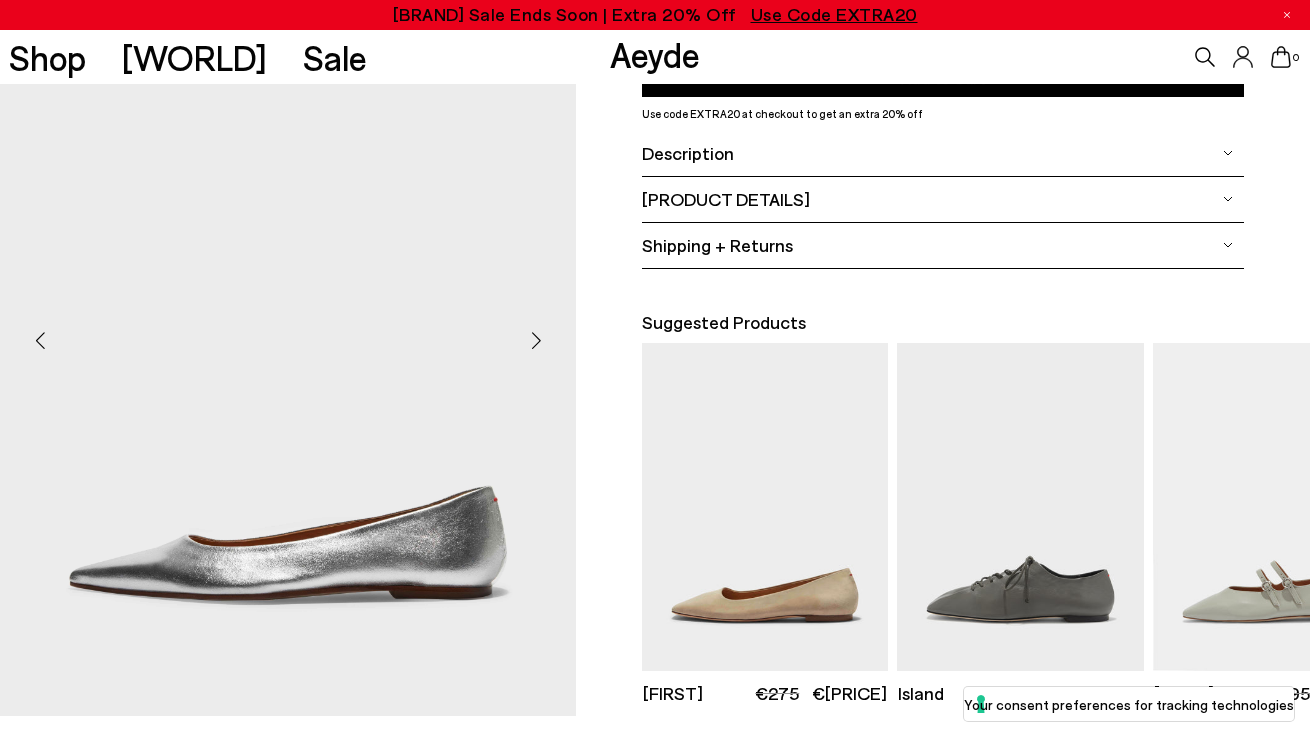click at bounding box center (536, 340) 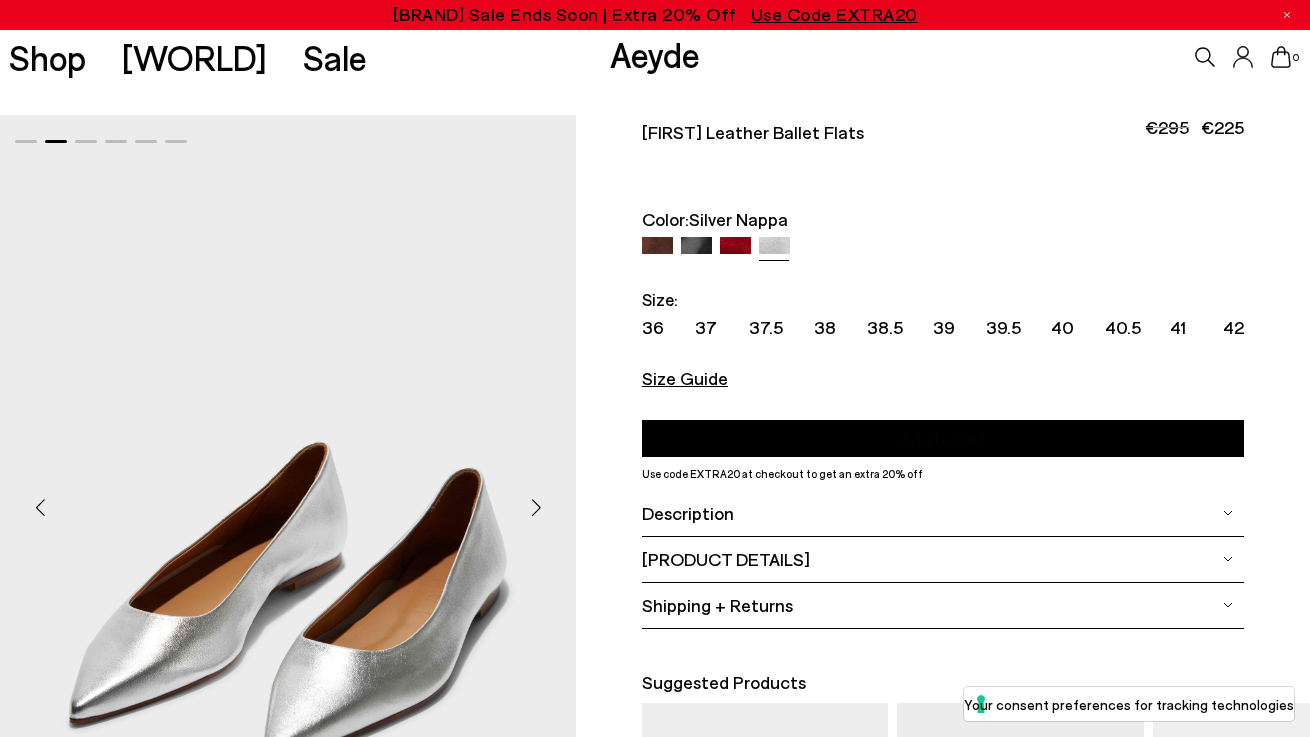 scroll, scrollTop: 0, scrollLeft: 0, axis: both 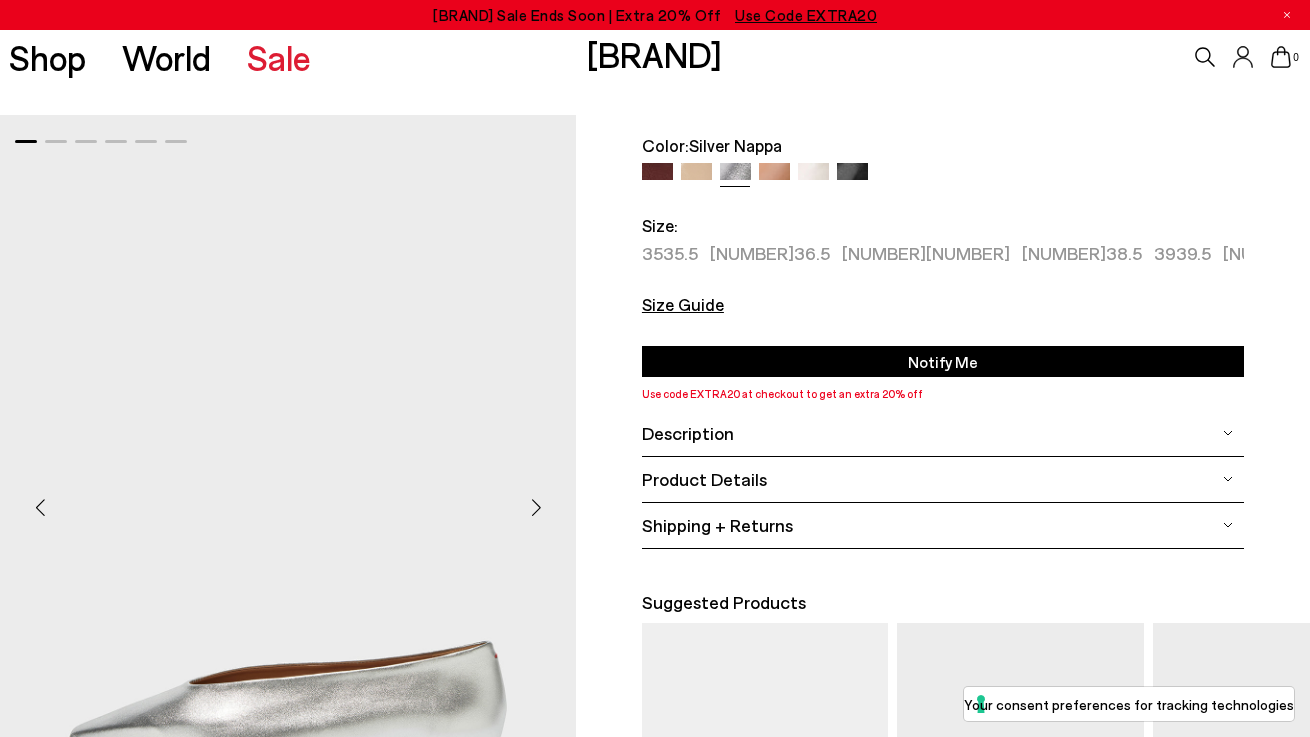click at bounding box center [536, 507] 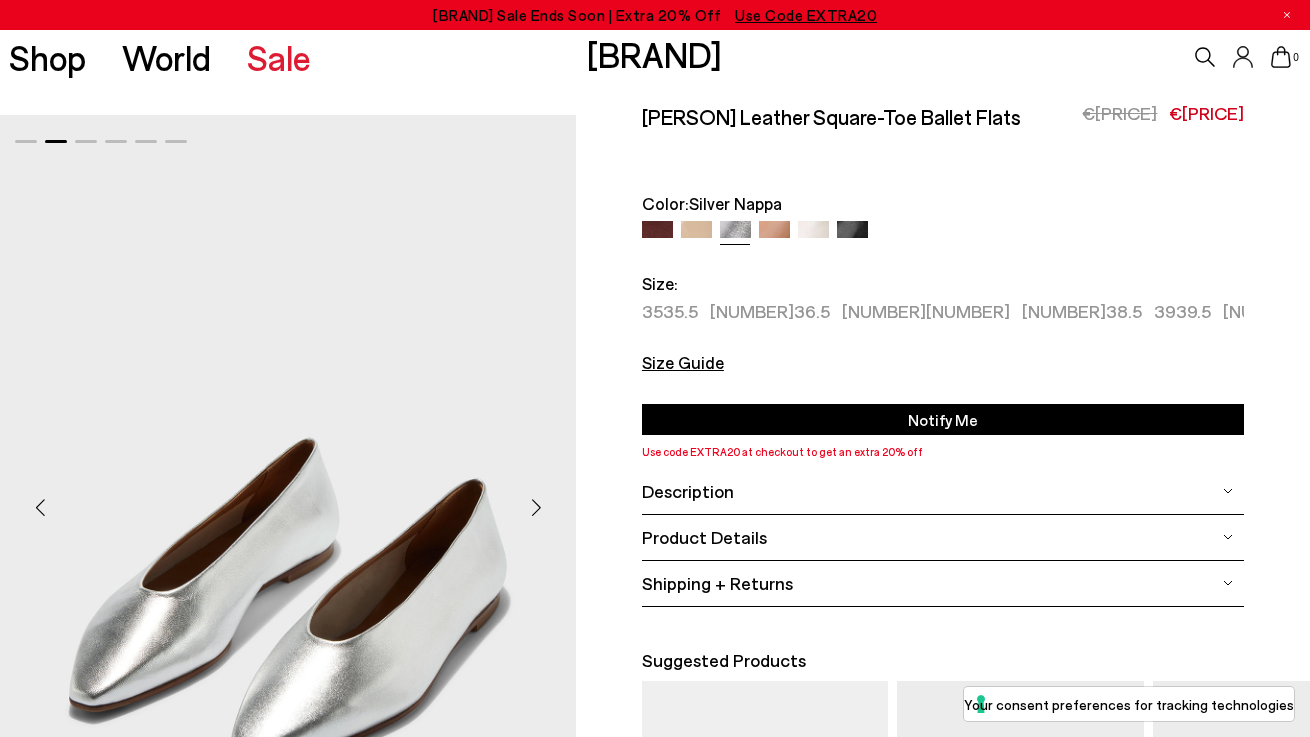 scroll, scrollTop: 19, scrollLeft: 0, axis: vertical 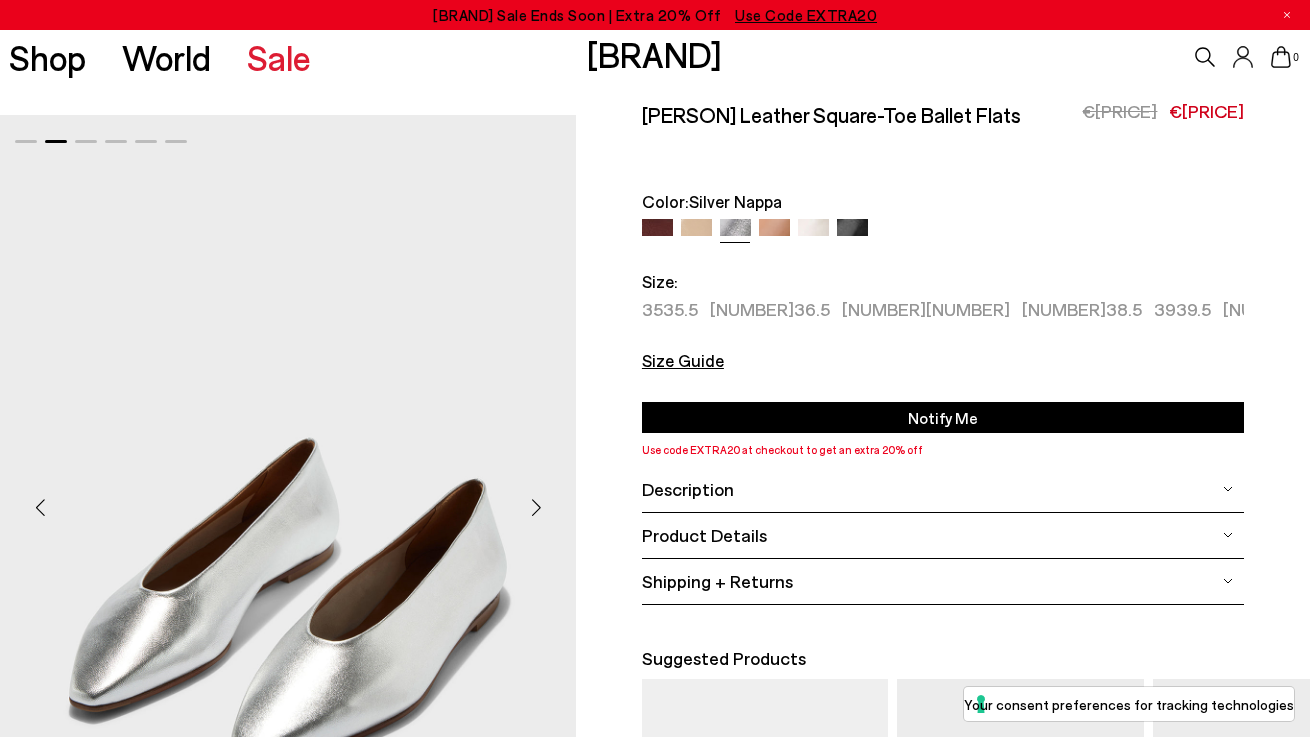 click at bounding box center [852, 234] 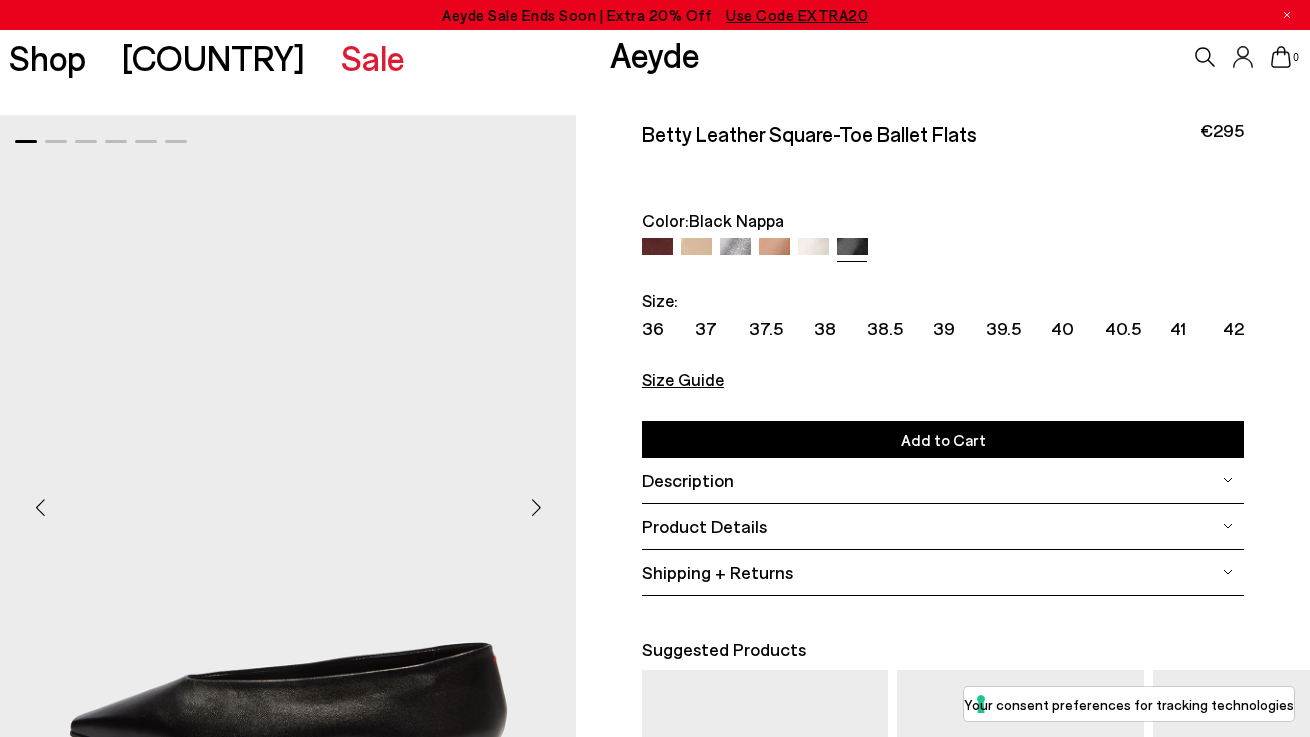 scroll, scrollTop: 0, scrollLeft: 0, axis: both 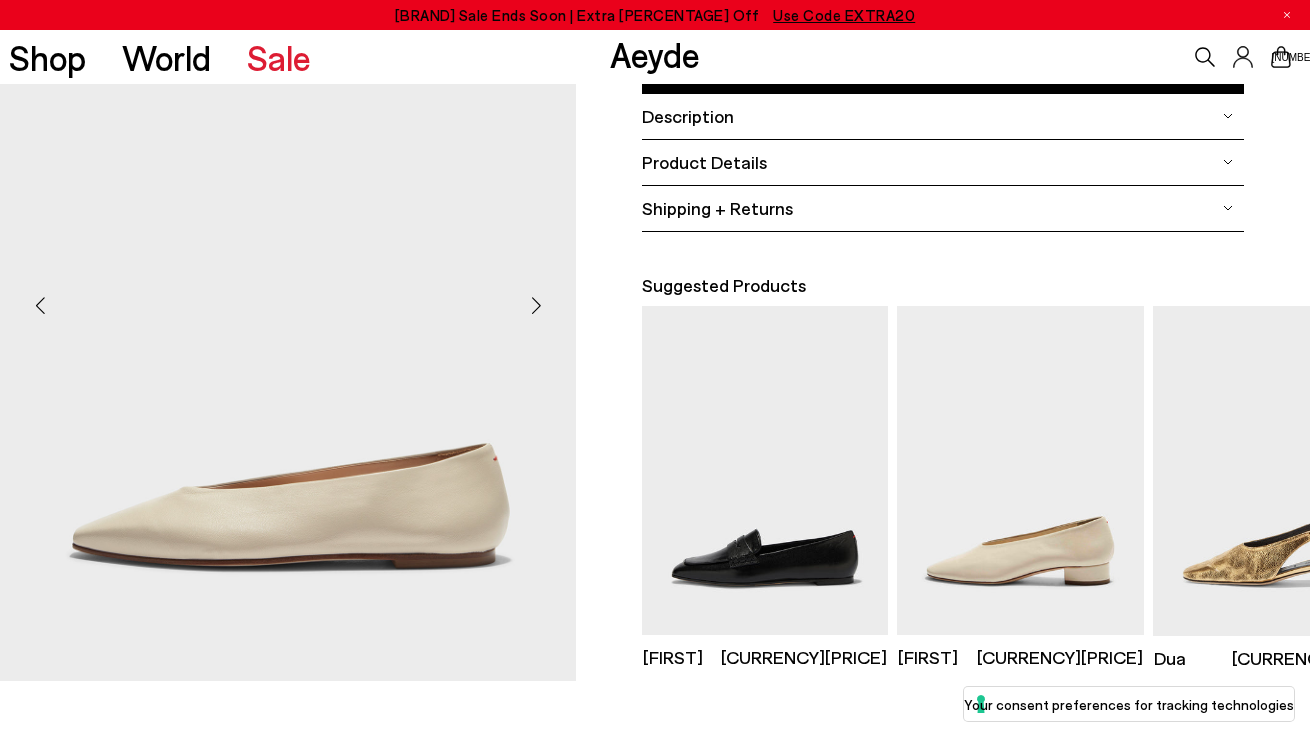 click at bounding box center (536, 305) 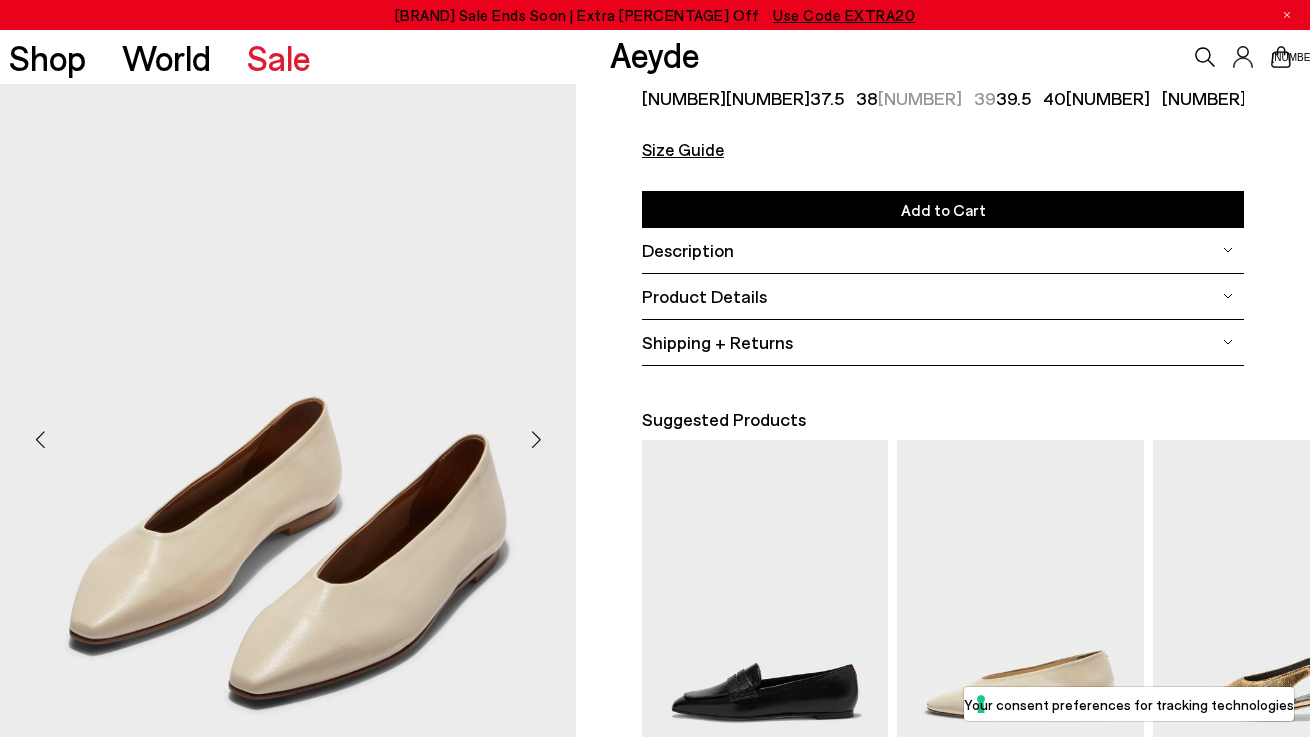 scroll, scrollTop: 0, scrollLeft: 0, axis: both 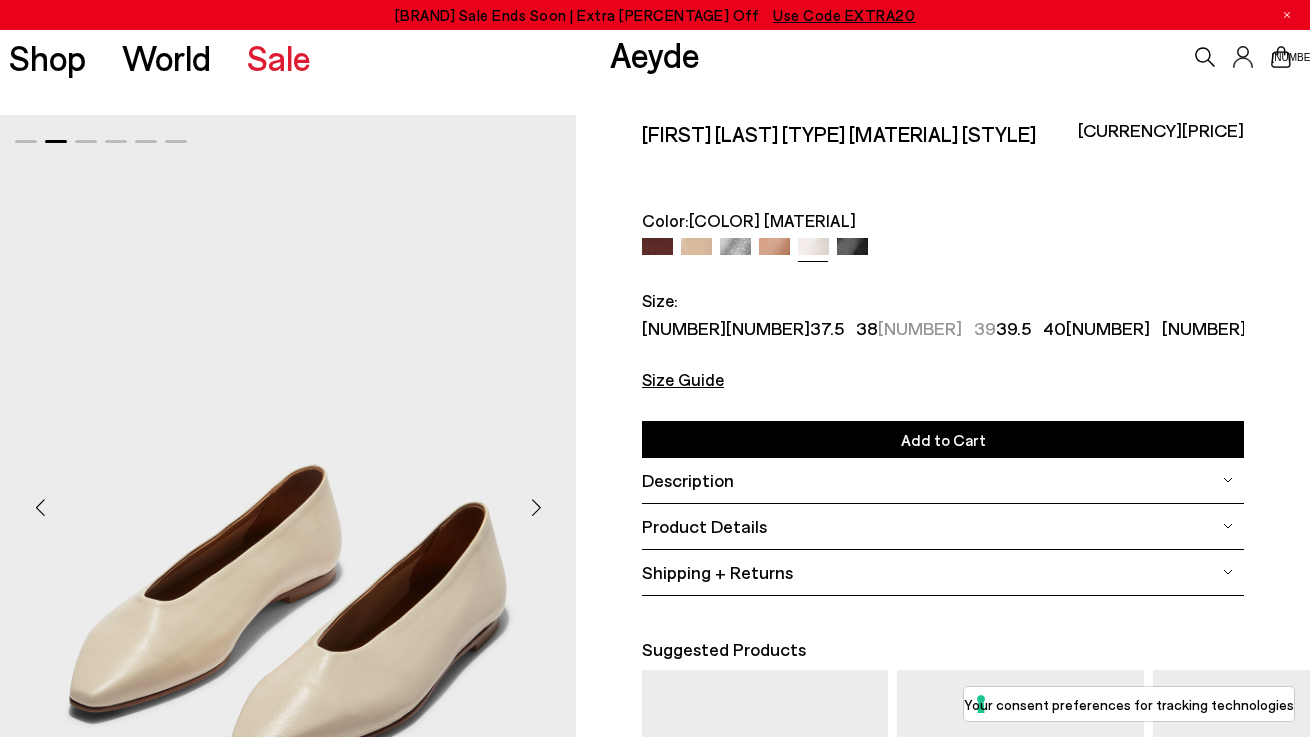 click at bounding box center (696, 253) 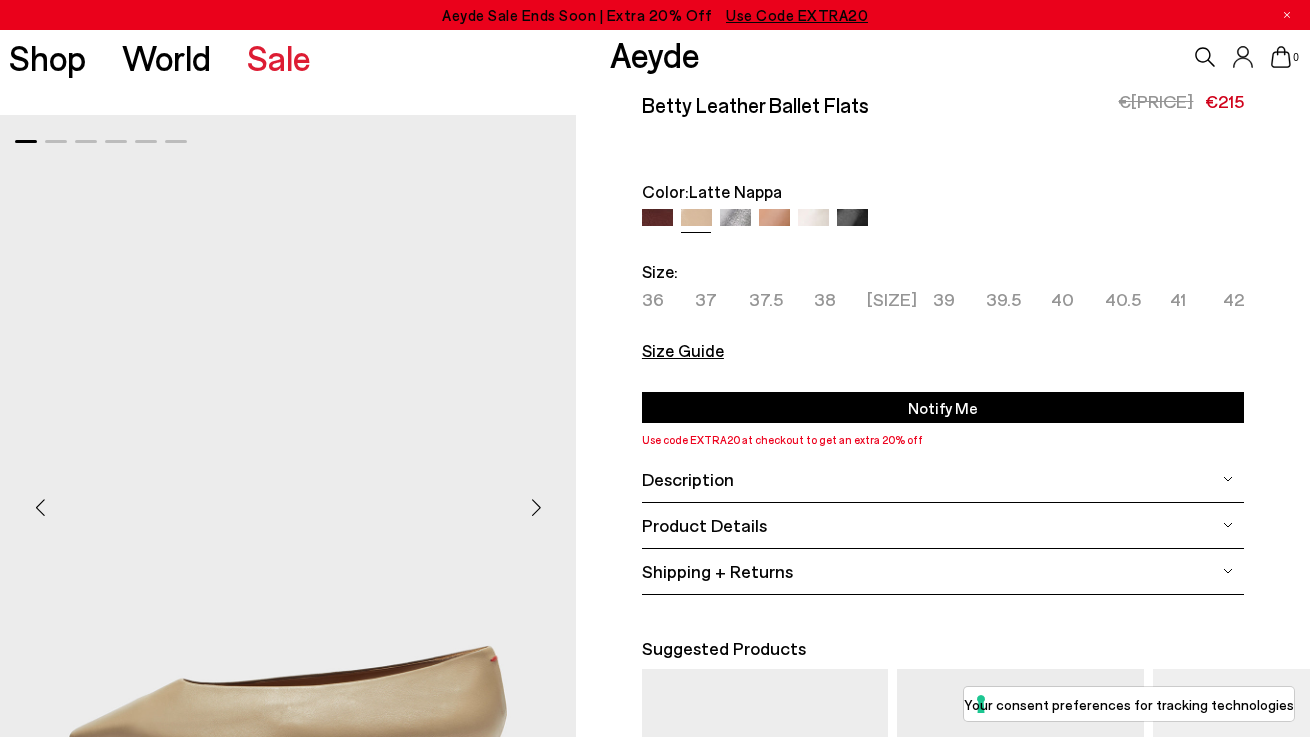 scroll, scrollTop: 0, scrollLeft: 0, axis: both 